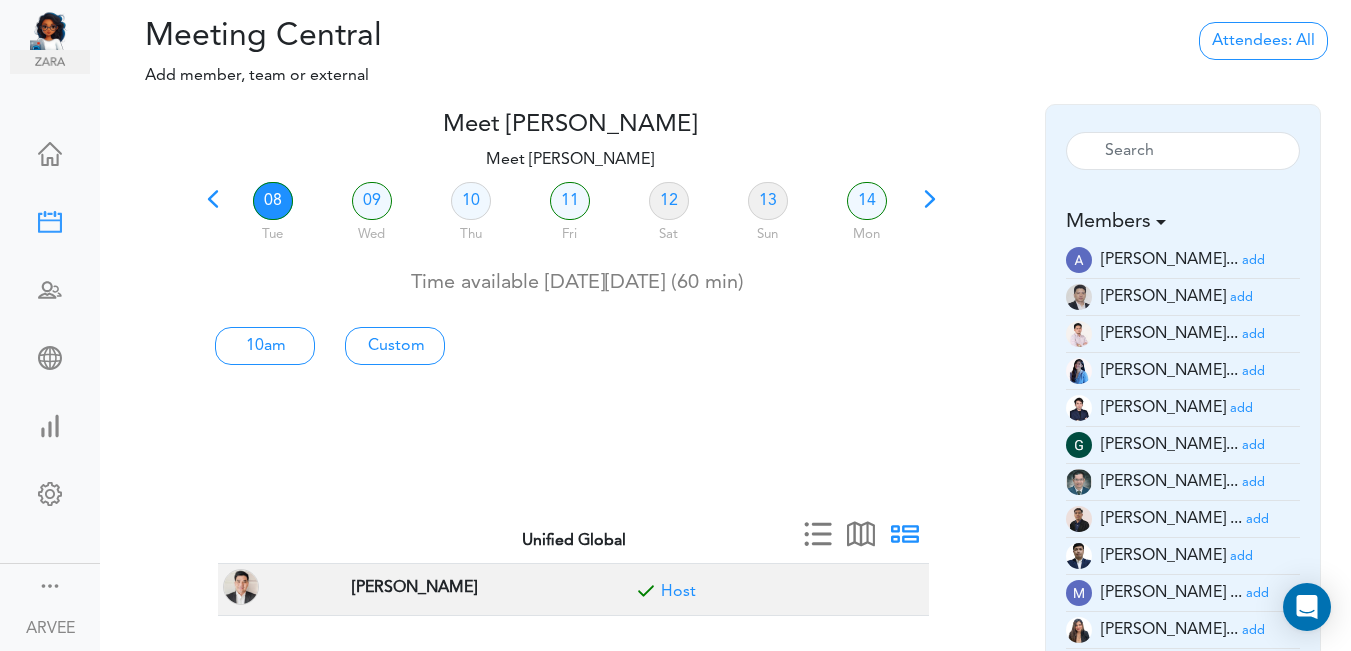 scroll, scrollTop: 0, scrollLeft: 0, axis: both 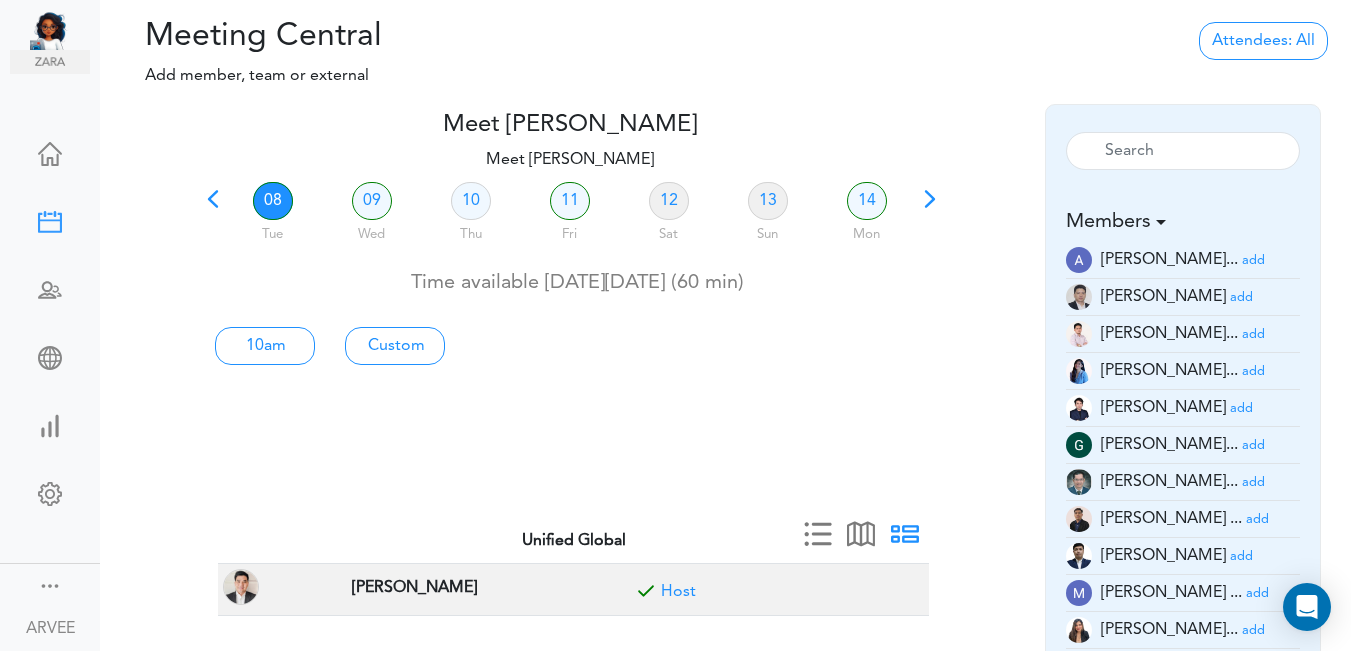 click on "08" at bounding box center (273, 201) 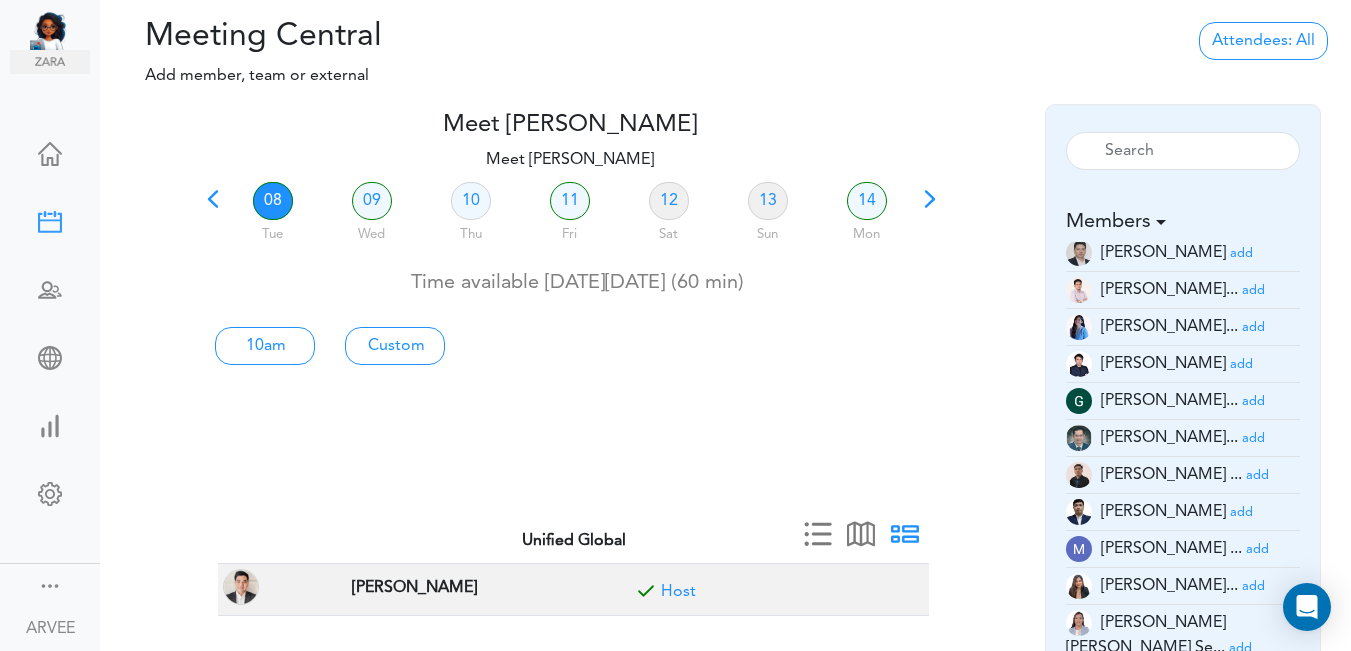 scroll, scrollTop: 58, scrollLeft: 0, axis: vertical 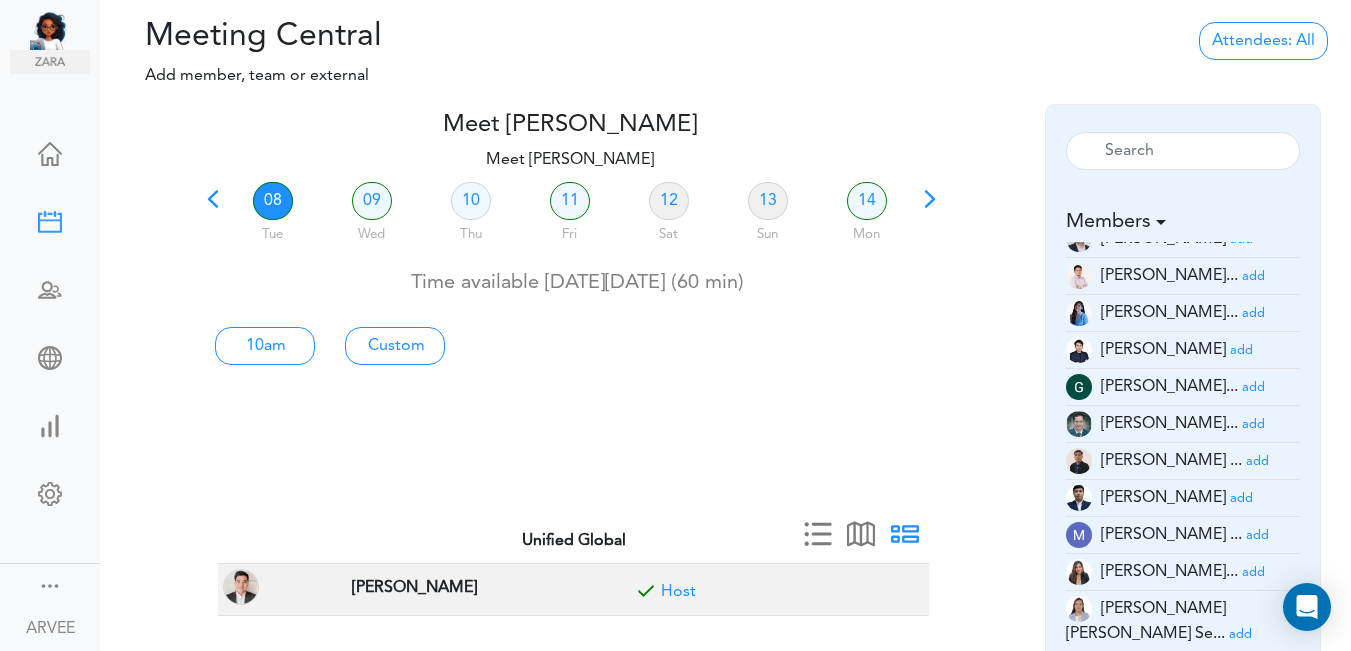click on "add" at bounding box center [1253, 572] 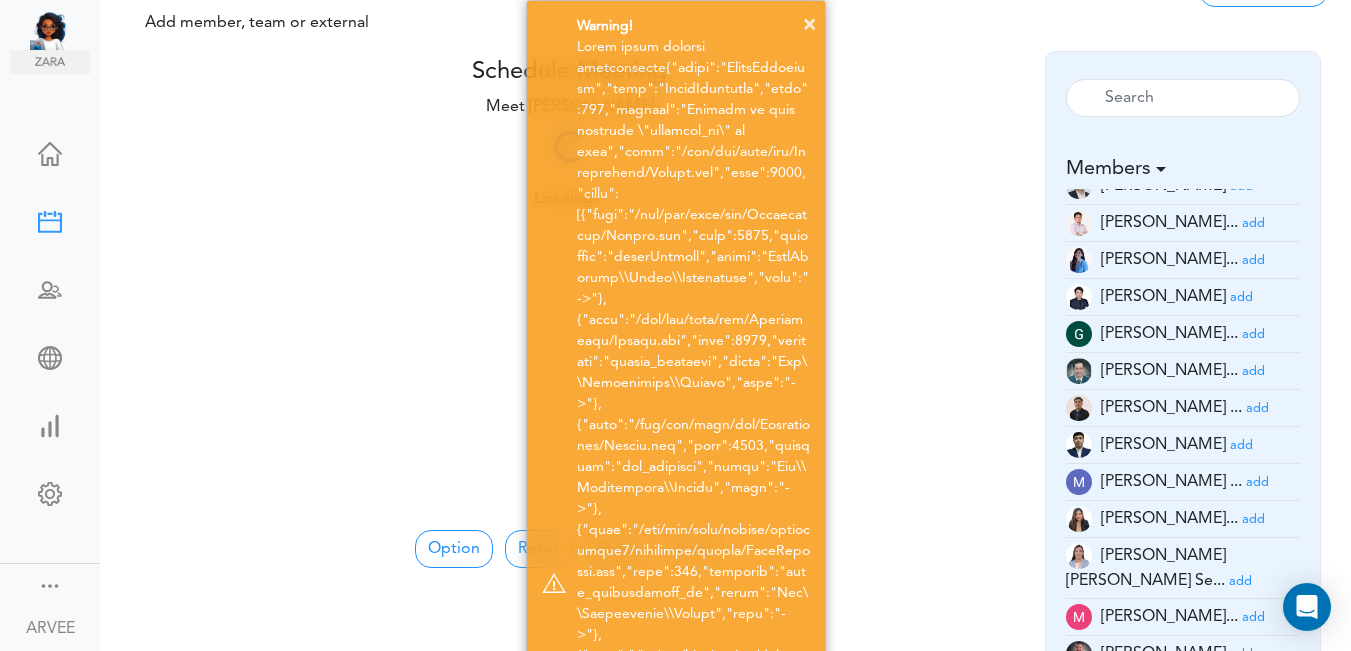 scroll, scrollTop: 56, scrollLeft: 0, axis: vertical 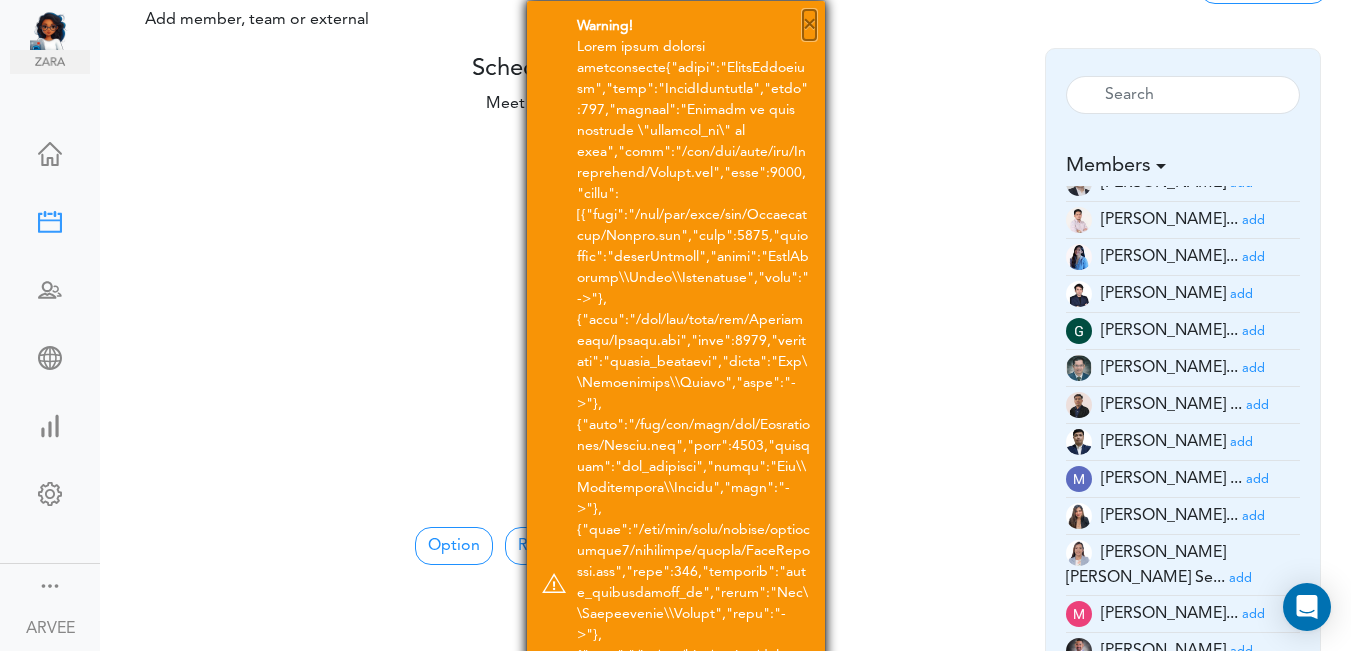 click on "×" at bounding box center (809, 25) 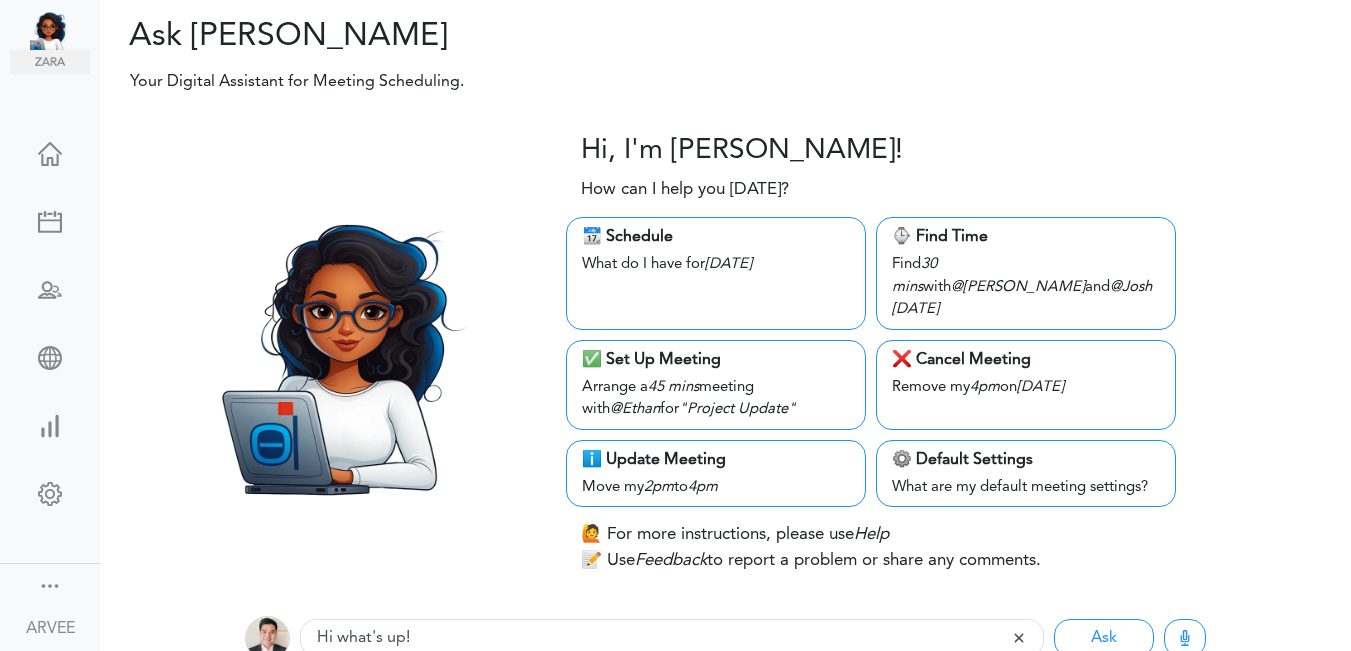 scroll, scrollTop: 0, scrollLeft: 0, axis: both 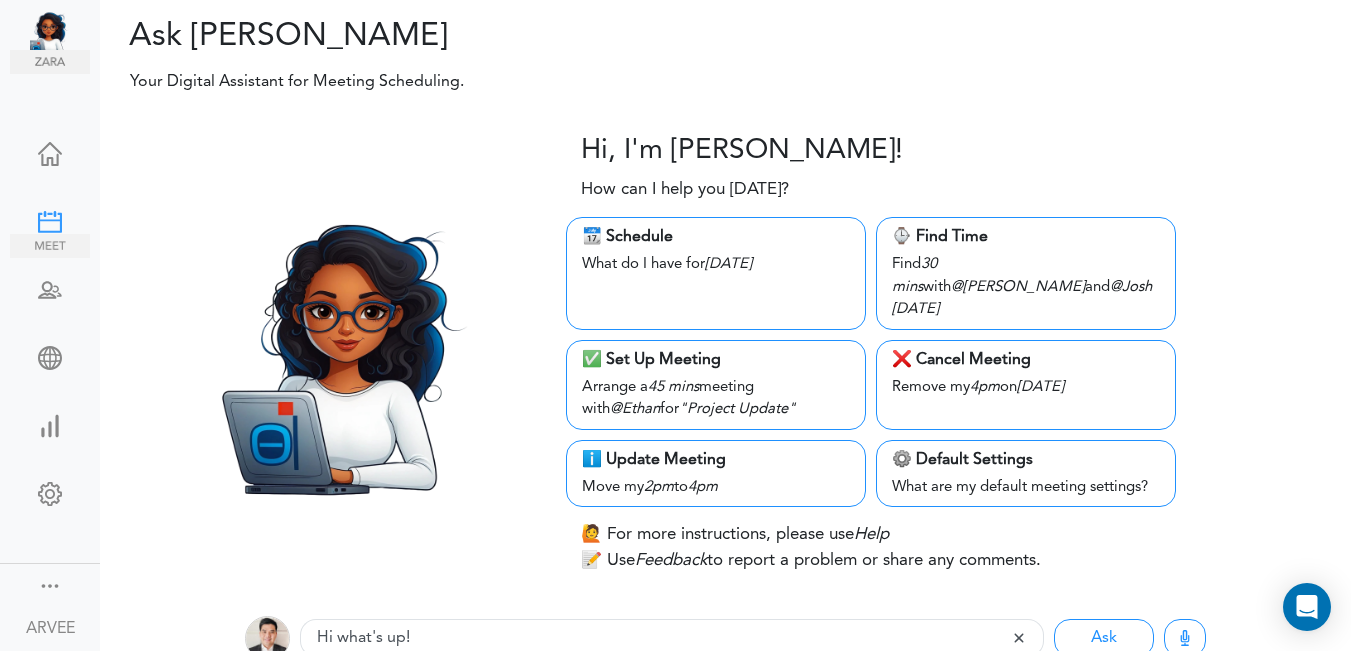 click at bounding box center [50, 220] 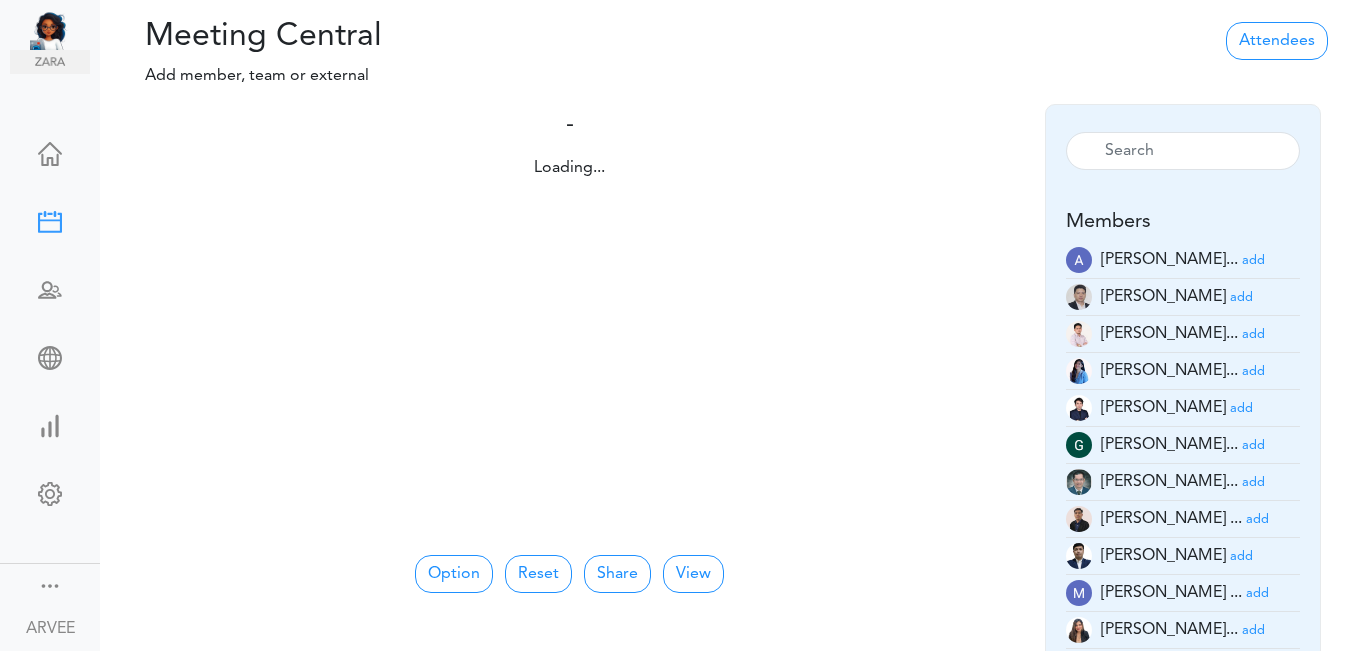 scroll, scrollTop: 0, scrollLeft: 0, axis: both 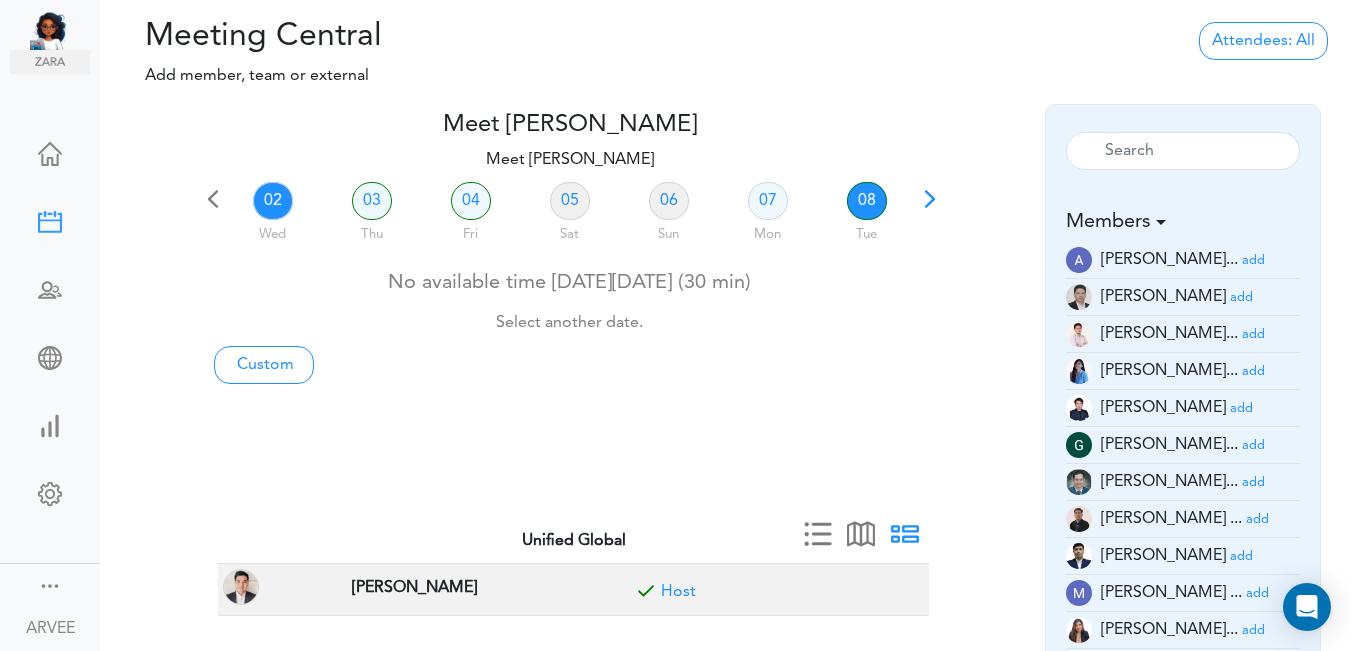 click on "08" at bounding box center [867, 201] 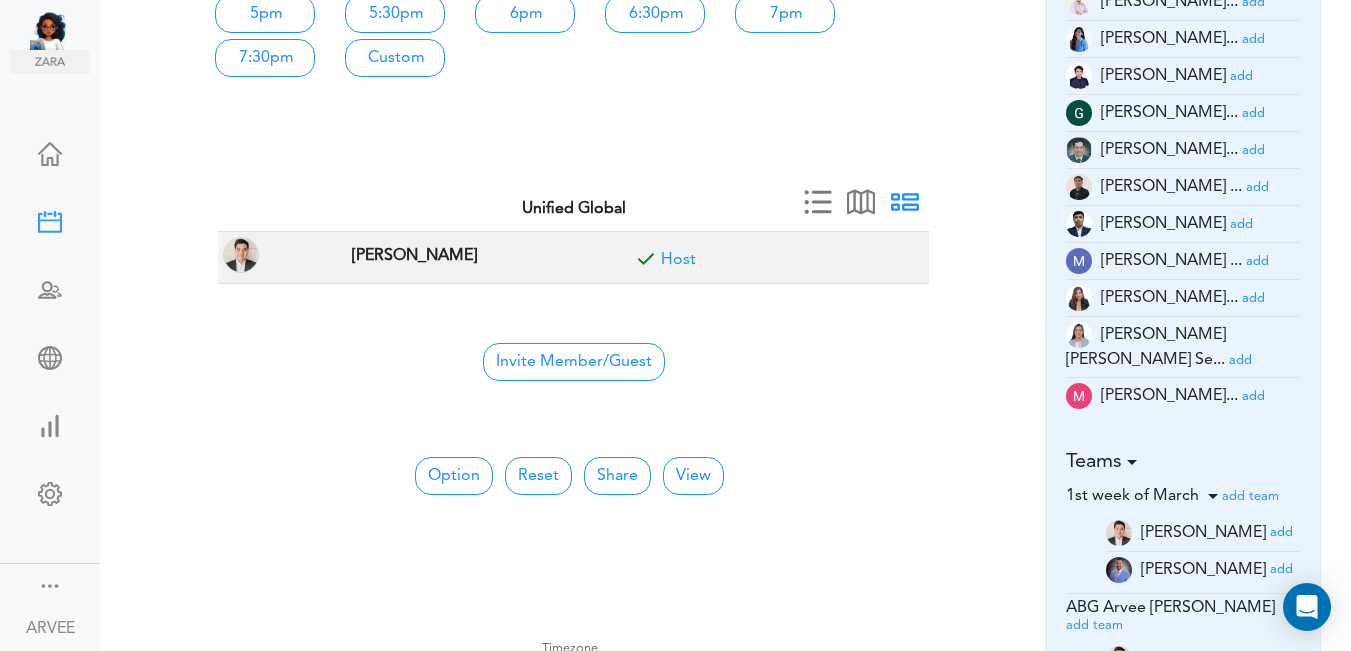 scroll, scrollTop: 335, scrollLeft: 0, axis: vertical 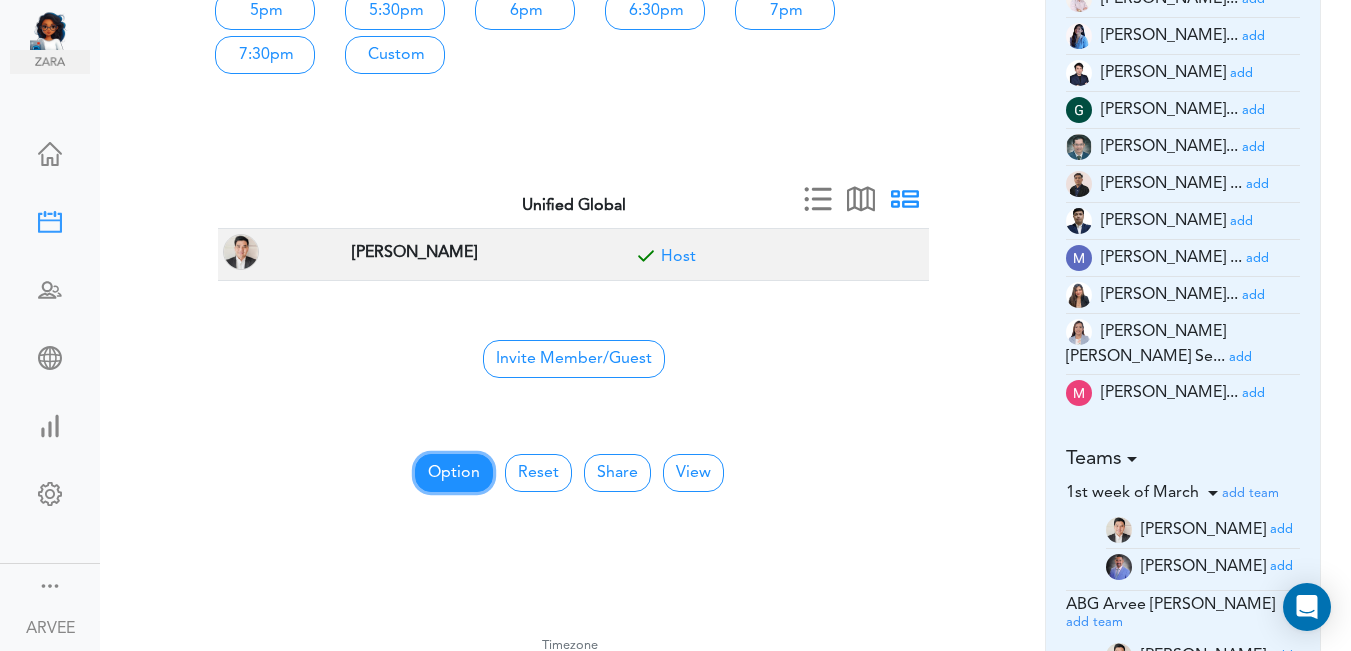 click on "Option" at bounding box center (454, 473) 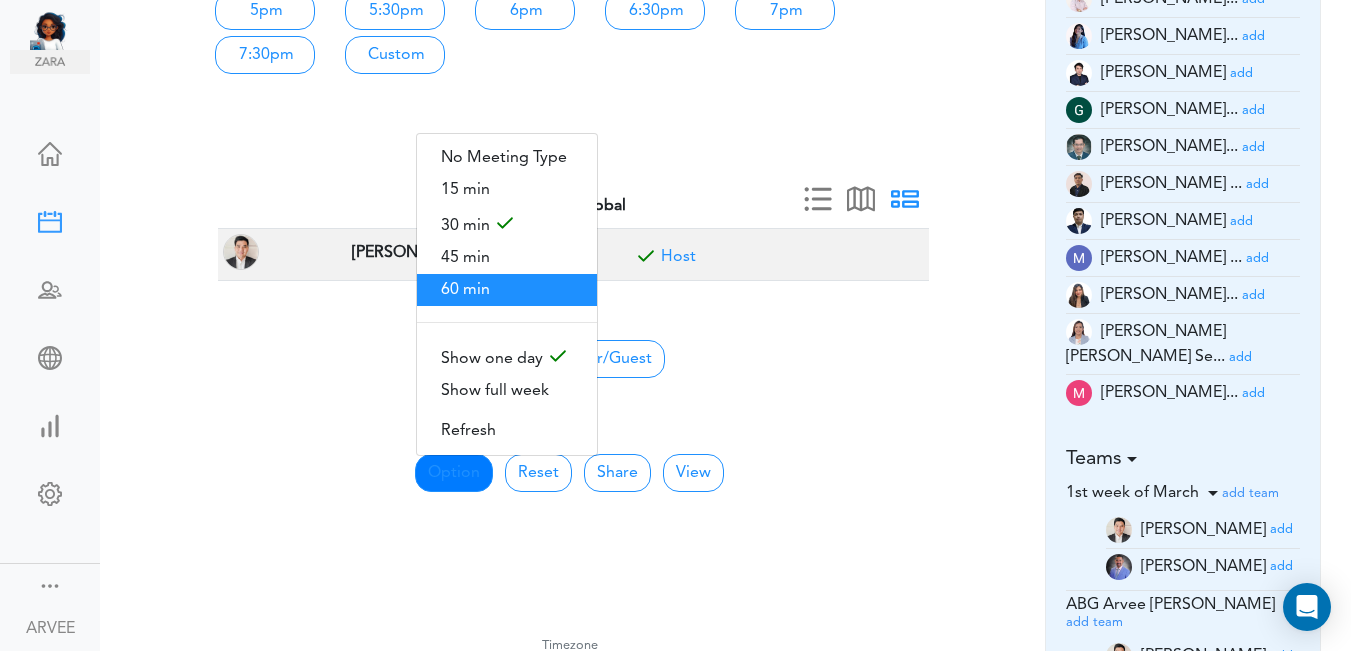 click on "60 min" at bounding box center (507, 290) 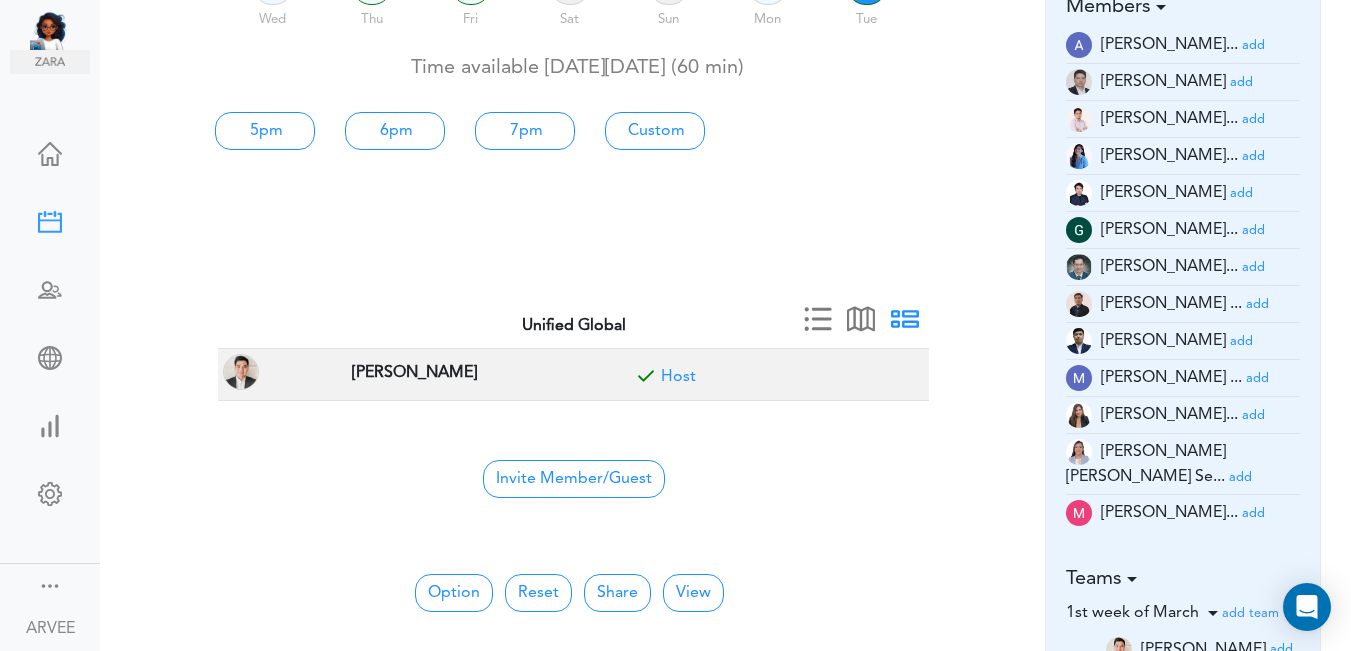 scroll, scrollTop: 173, scrollLeft: 0, axis: vertical 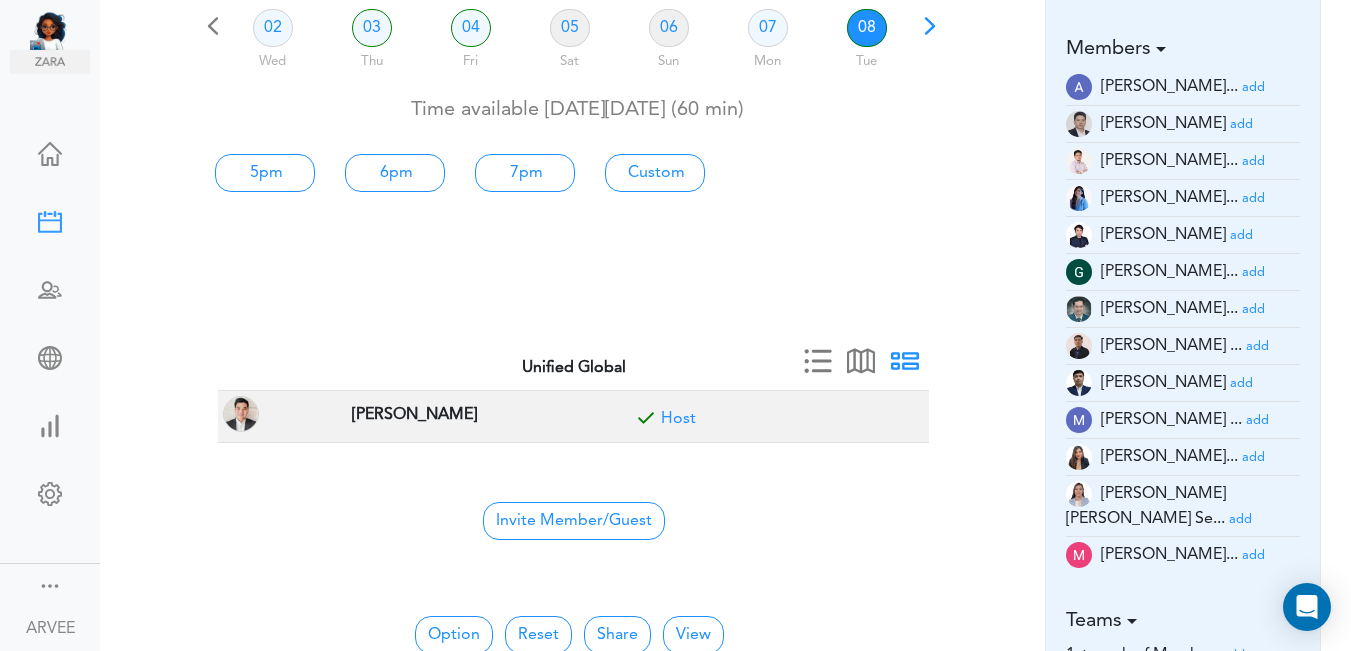 click on "add" at bounding box center (1253, 457) 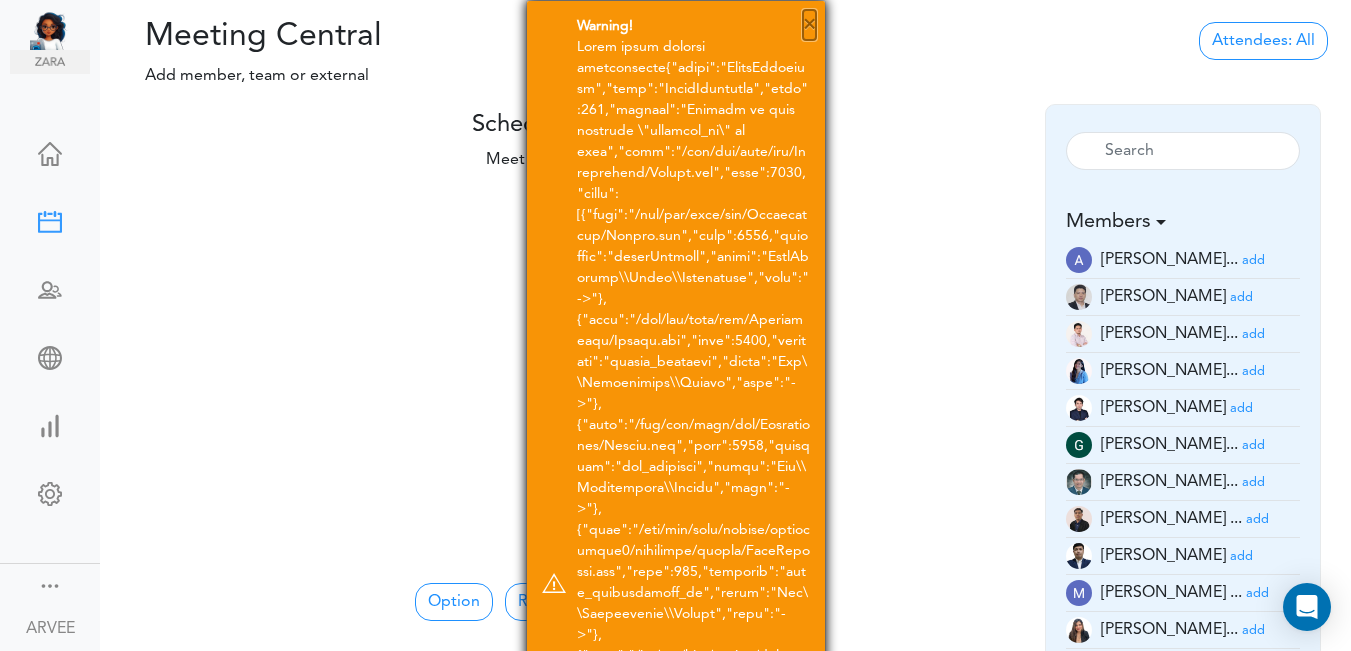 click on "×" at bounding box center (809, 25) 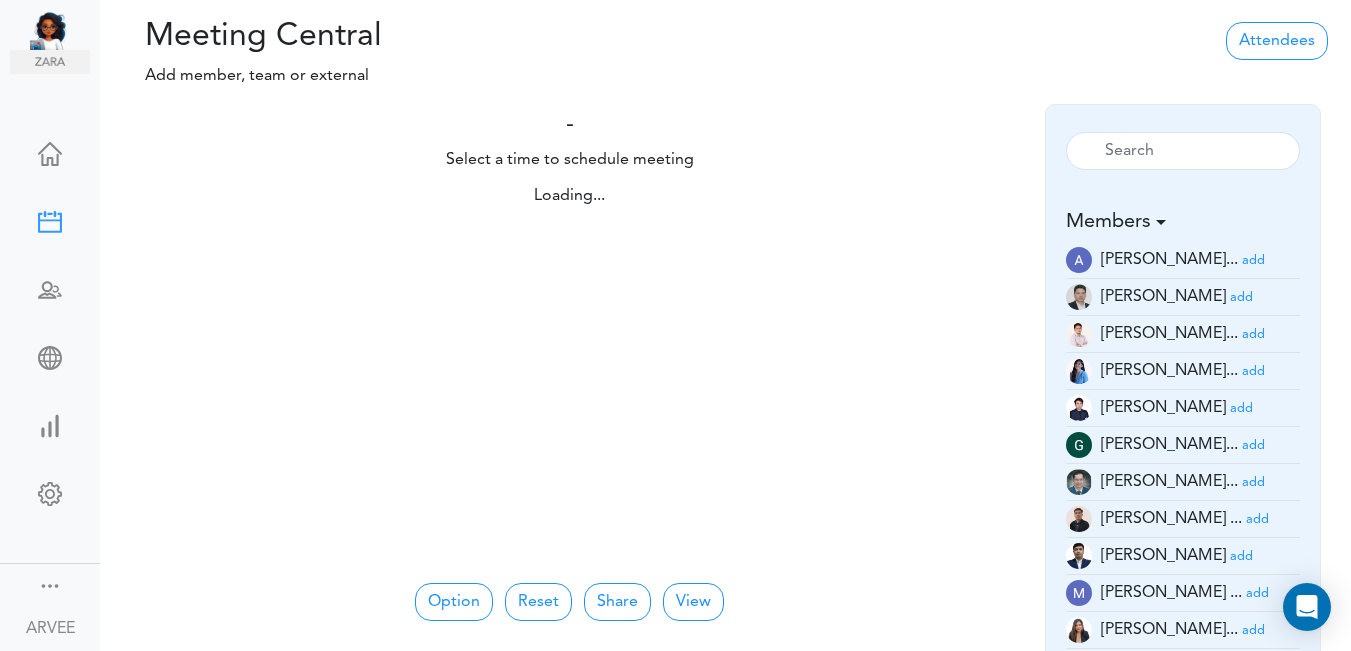 scroll, scrollTop: 0, scrollLeft: 0, axis: both 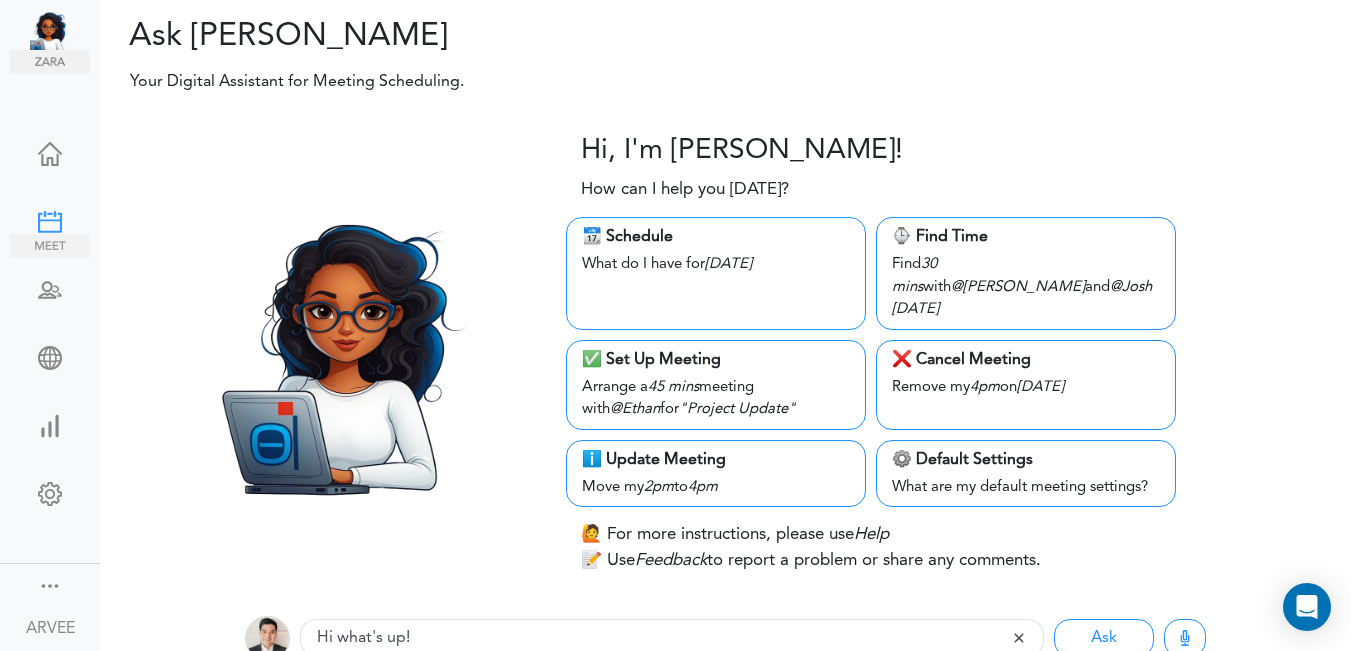 click at bounding box center [50, 220] 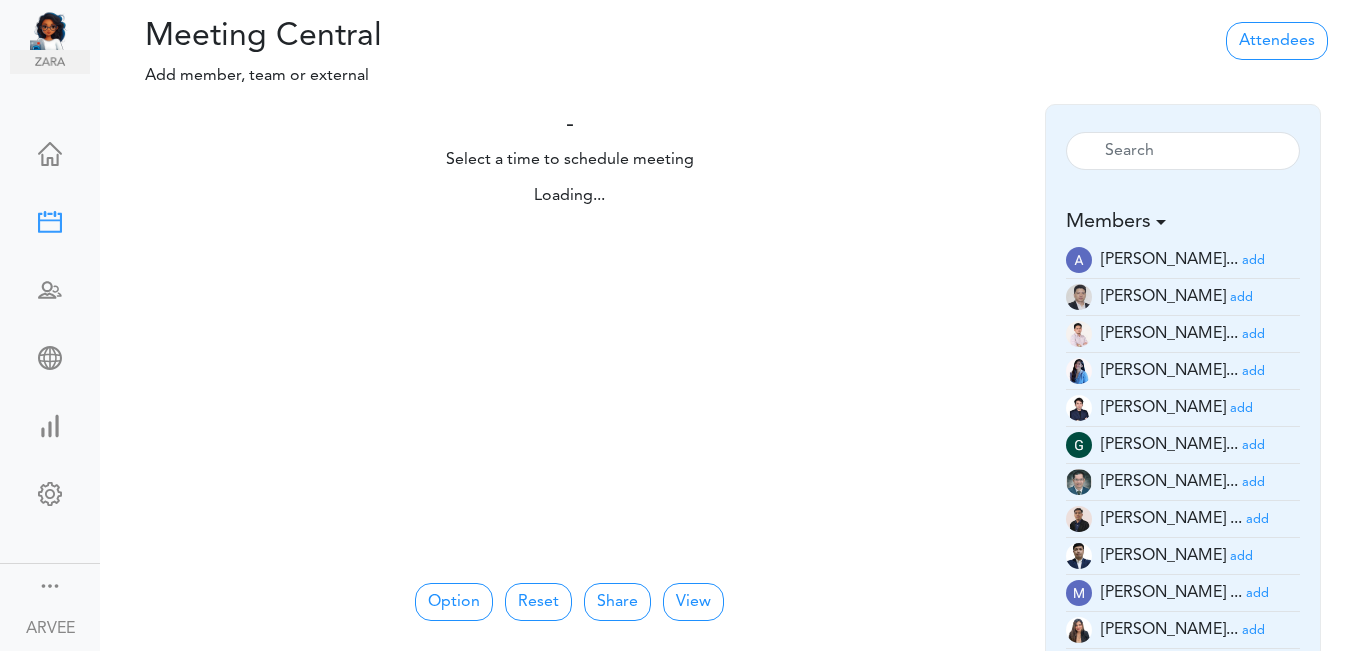 scroll, scrollTop: 0, scrollLeft: 0, axis: both 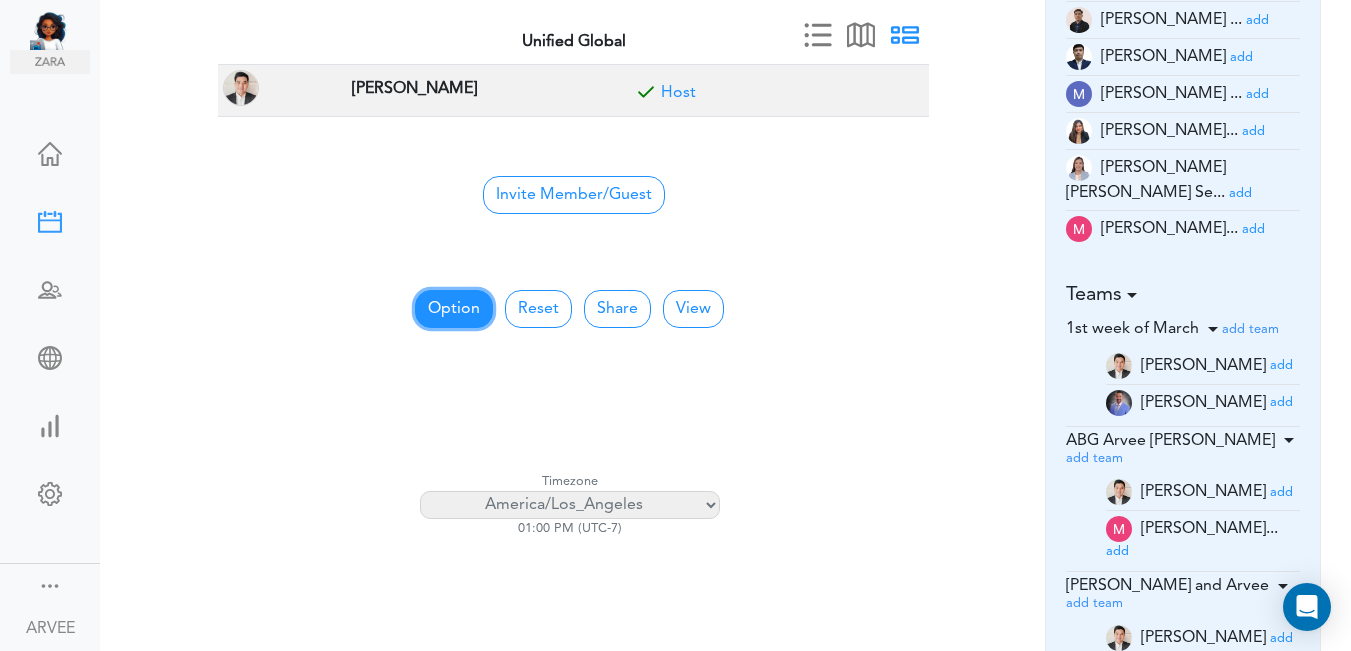 click on "Option" at bounding box center (454, 309) 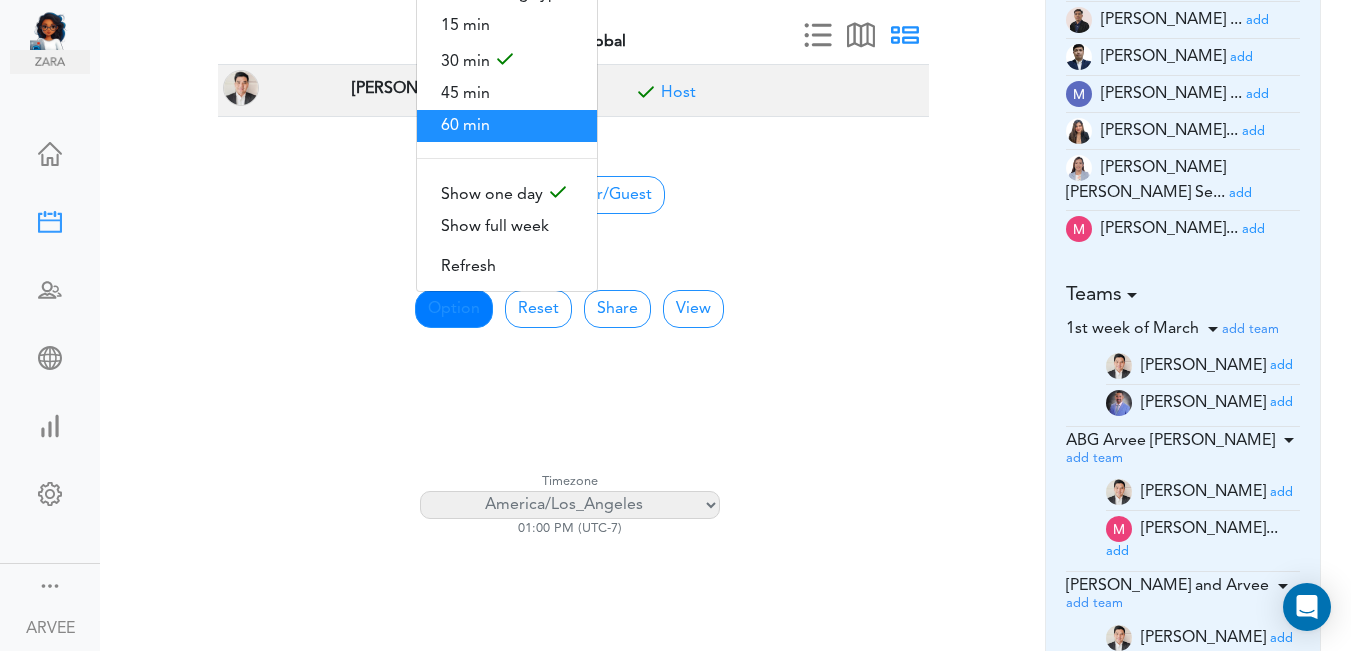 click on "60 min" at bounding box center (507, 126) 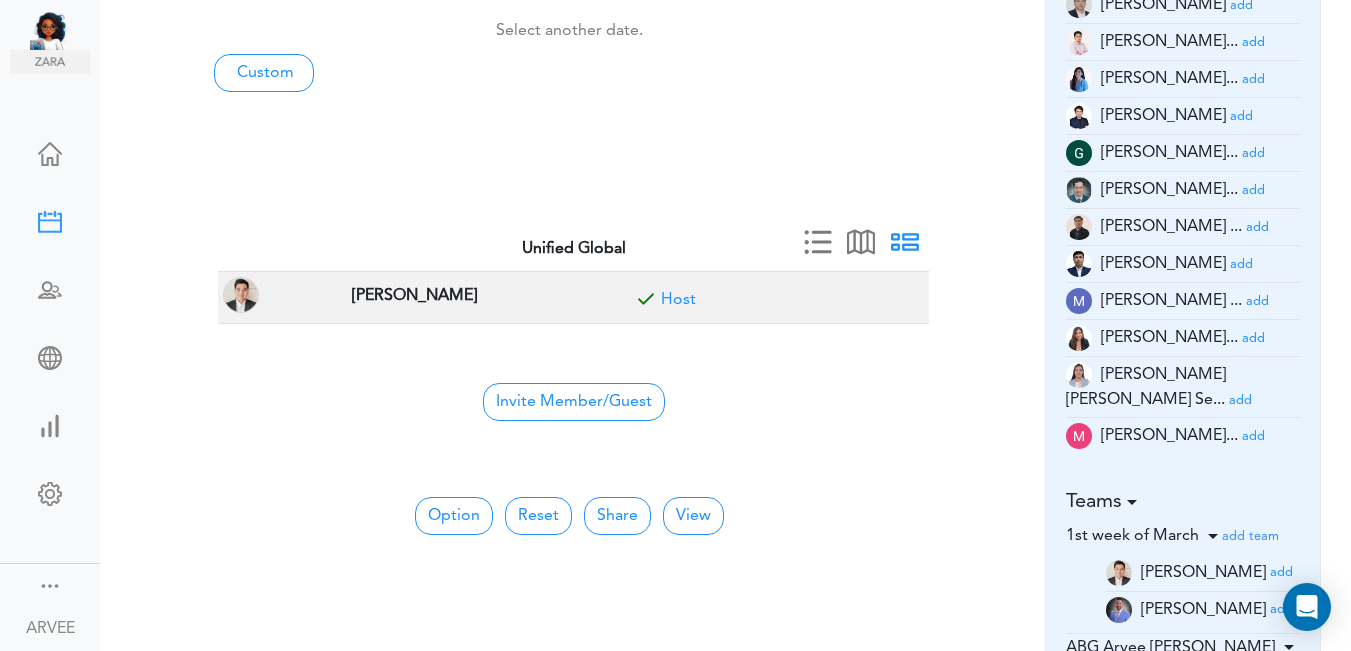 scroll, scrollTop: 0, scrollLeft: 0, axis: both 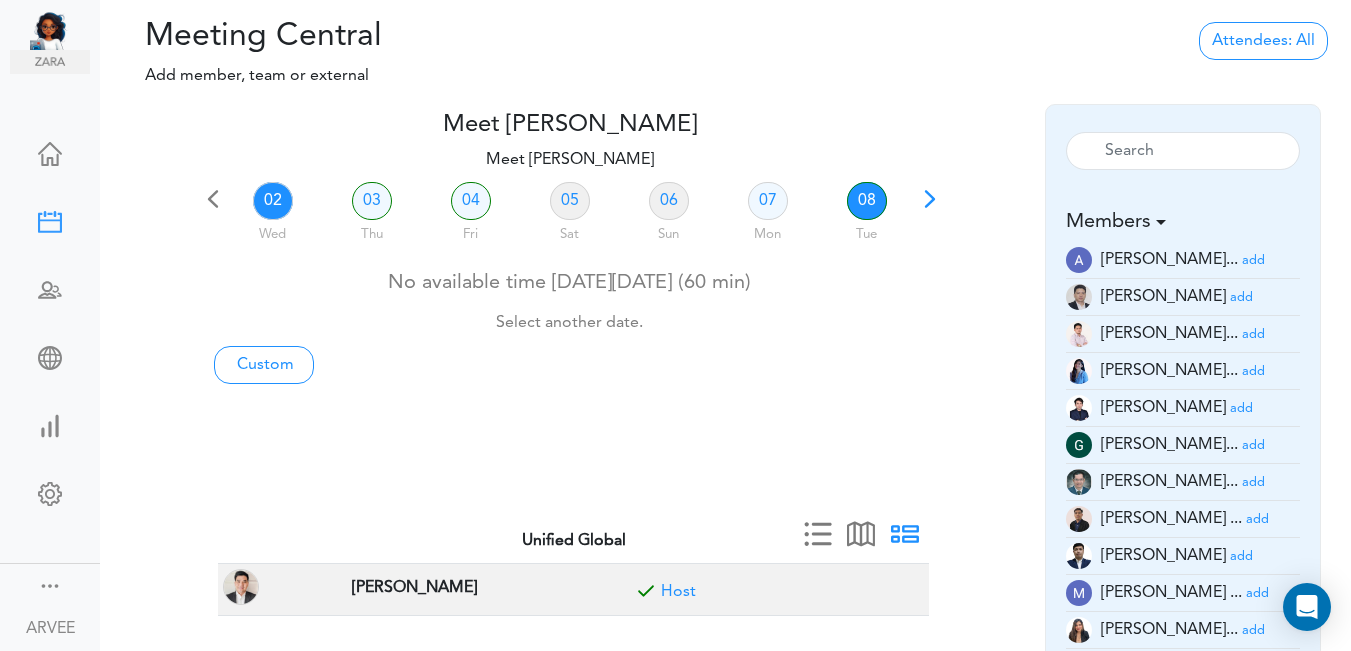 click on "08" at bounding box center (867, 201) 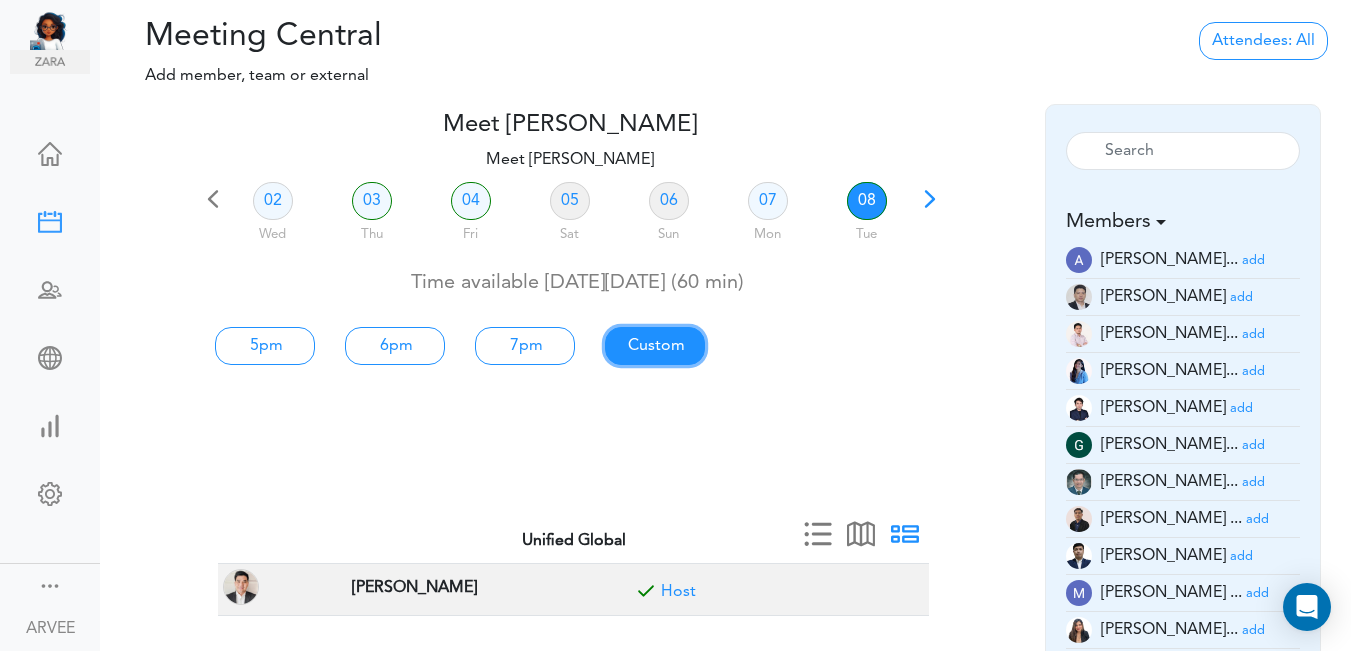 click on "Custom" at bounding box center (265, 346) 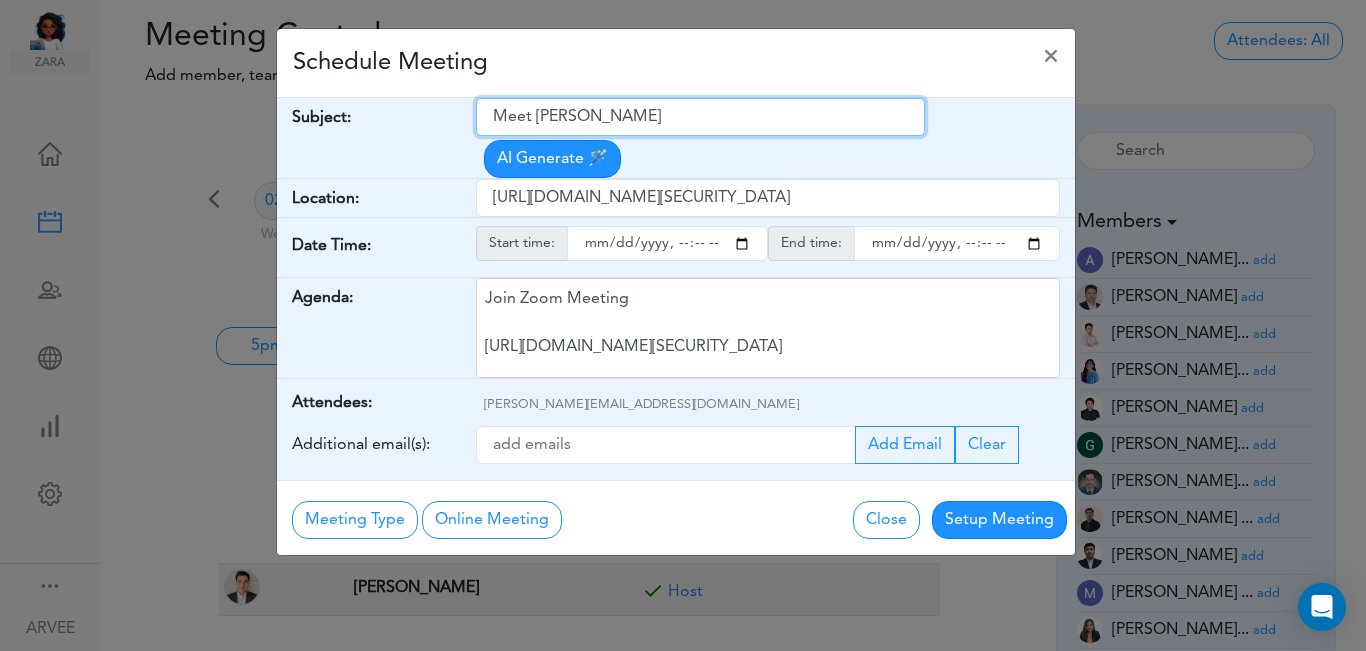 drag, startPoint x: 497, startPoint y: 117, endPoint x: 693, endPoint y: 108, distance: 196.20653 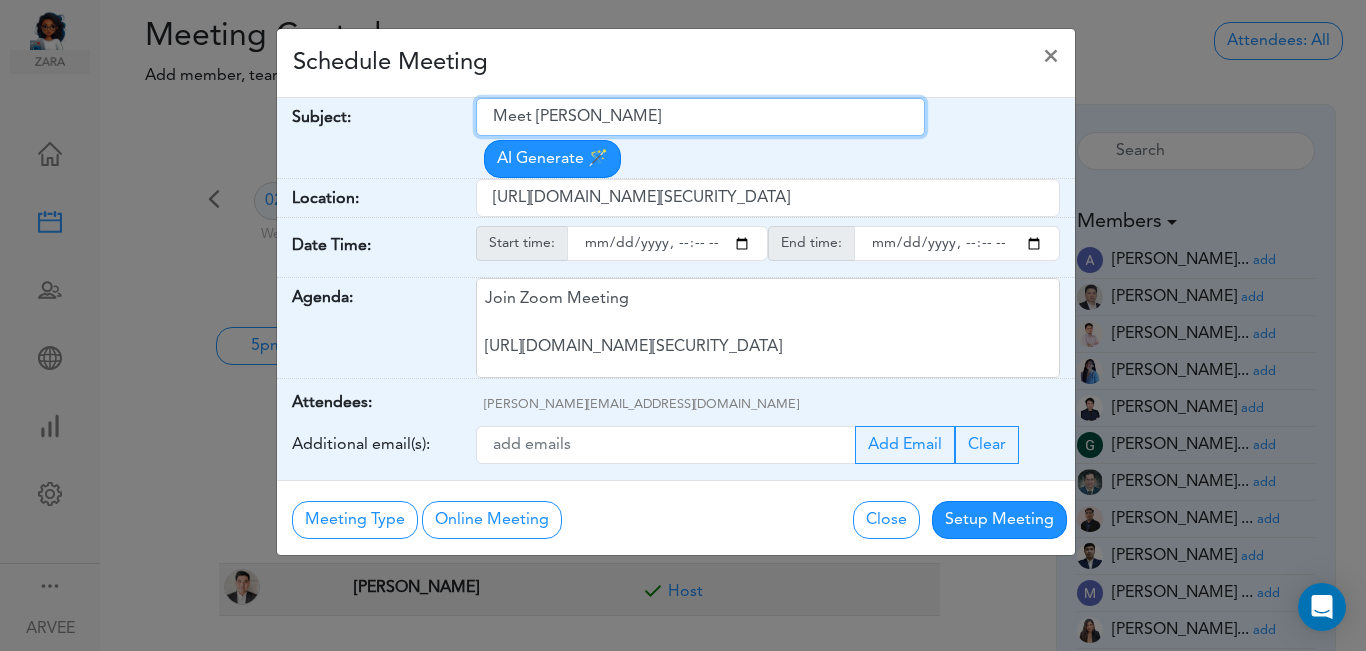 paste on "ABG Tax Planning Discussion - [PERSON_NAME]" 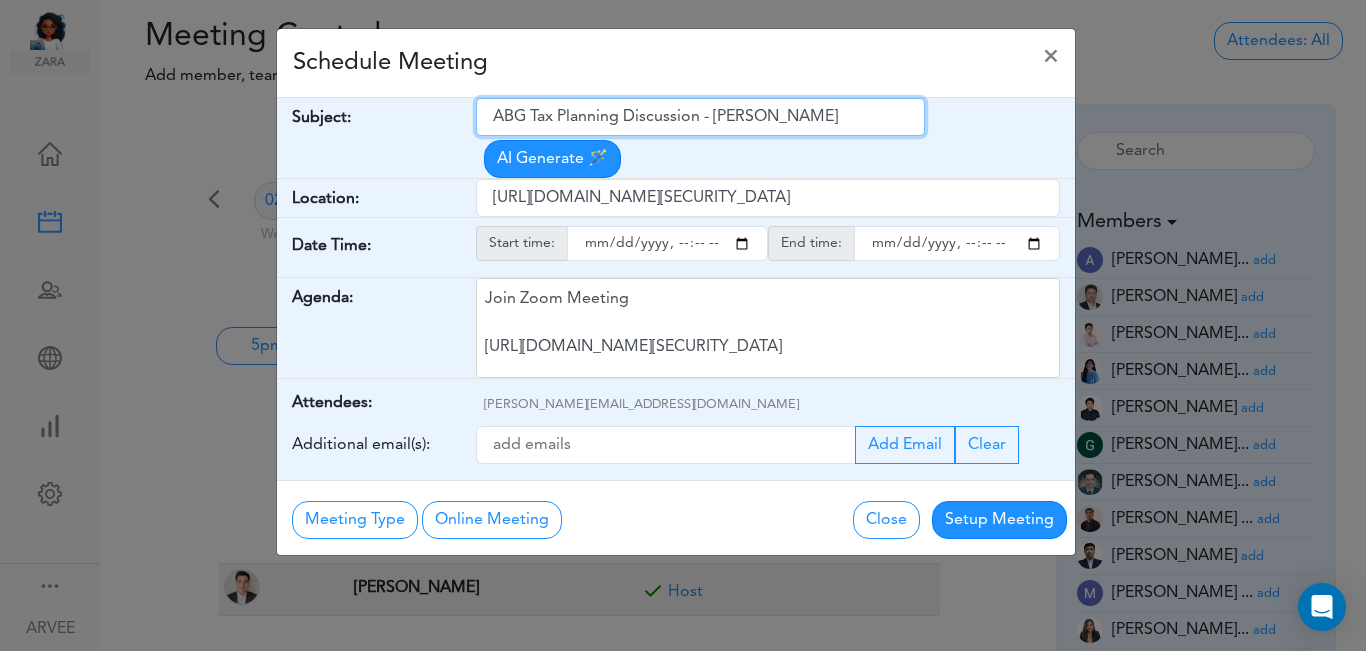 type on "ABG Tax Planning Discussion - [PERSON_NAME]" 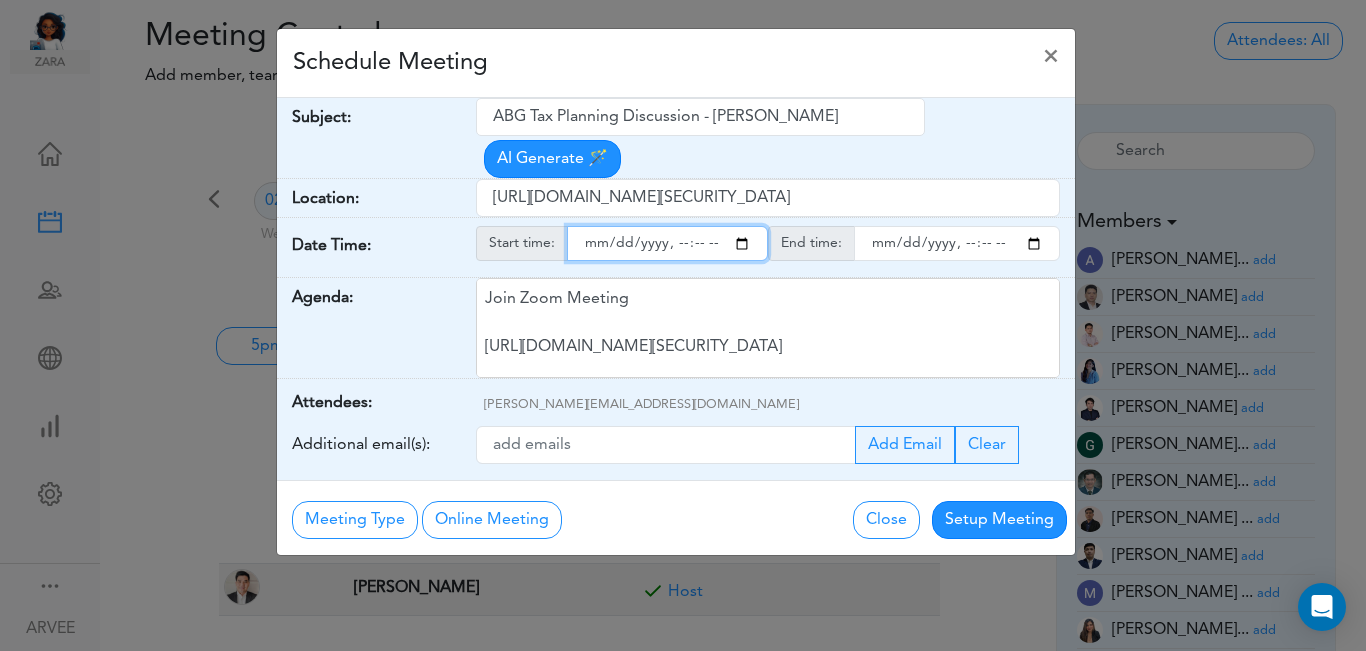 click at bounding box center [667, 243] 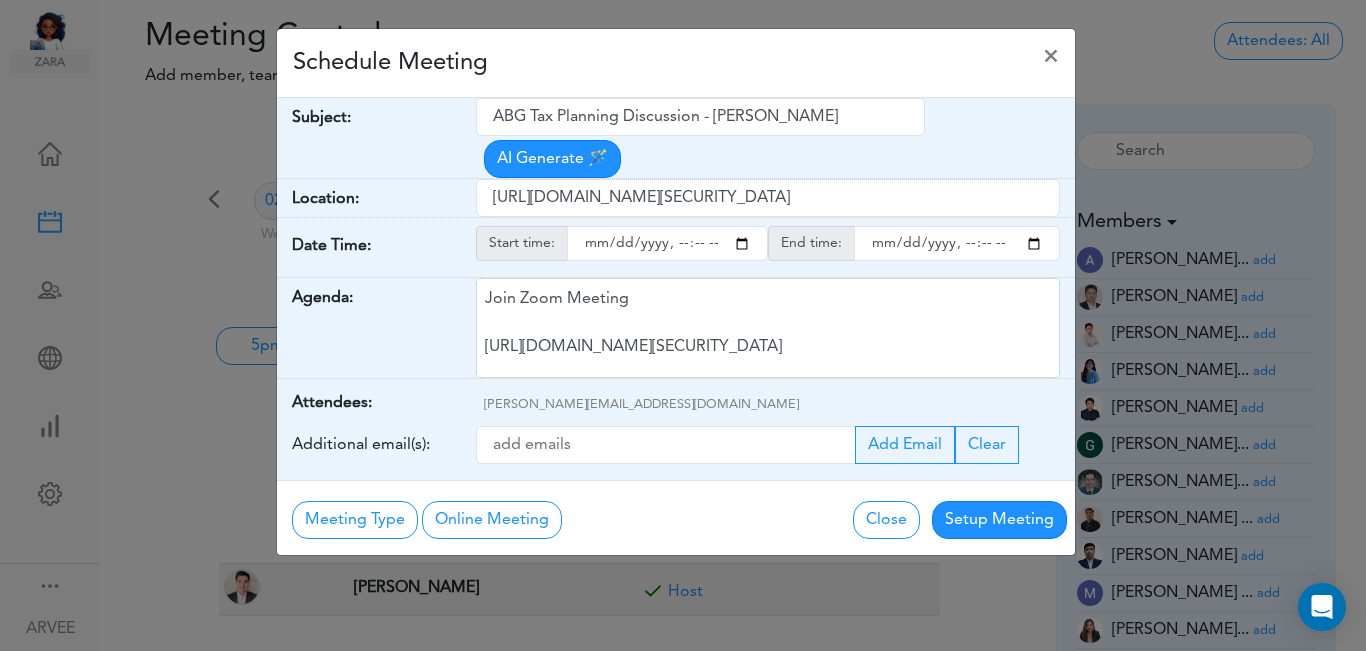 type on "[DATE]T11:00" 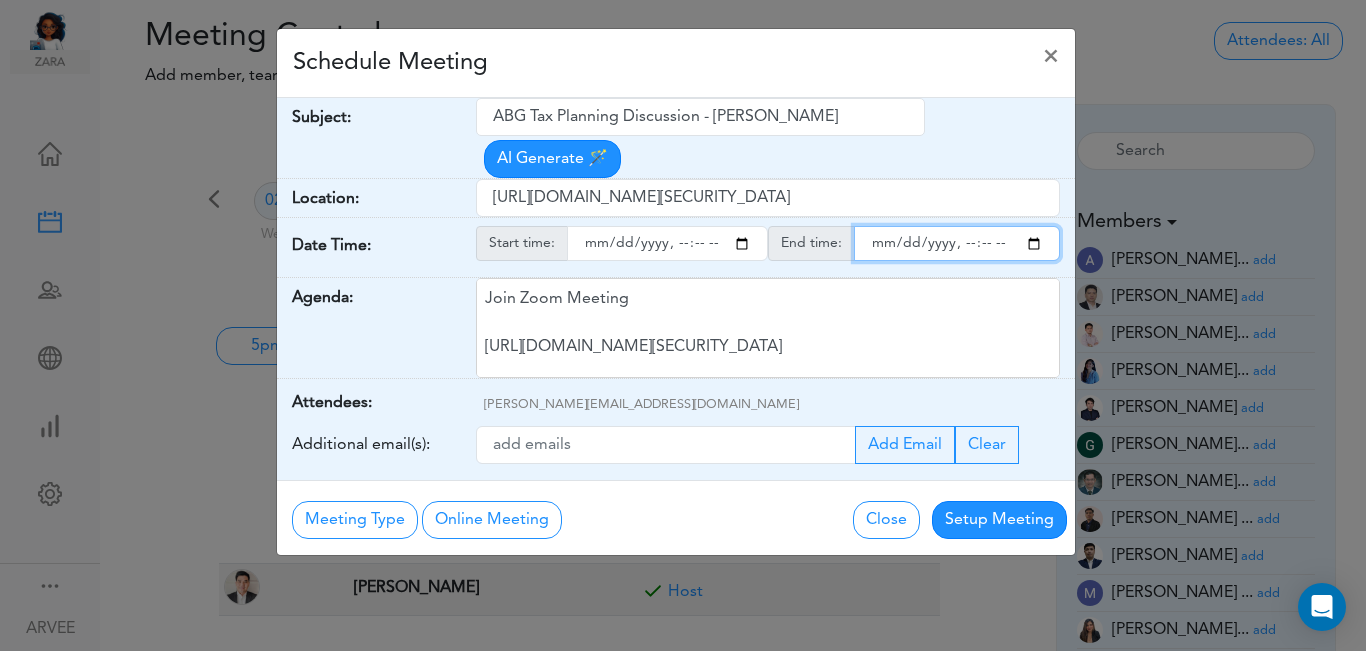 click at bounding box center [957, 243] 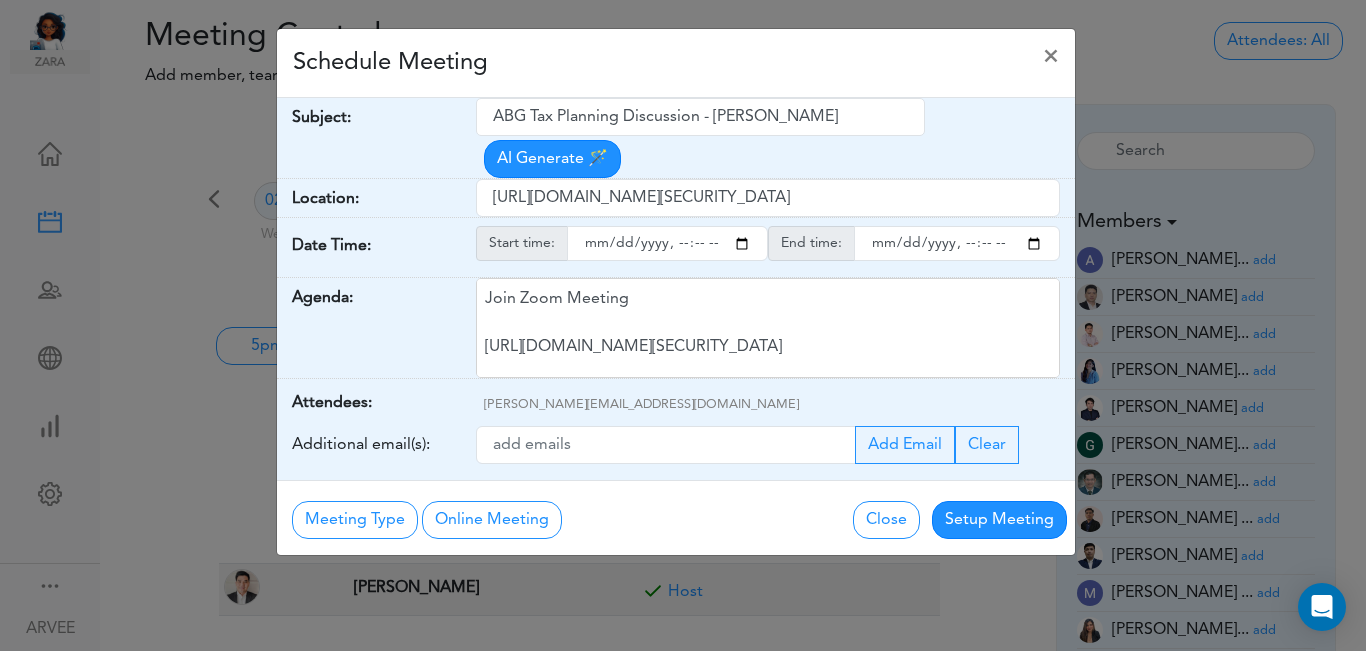type on "[DATE]T12:00" 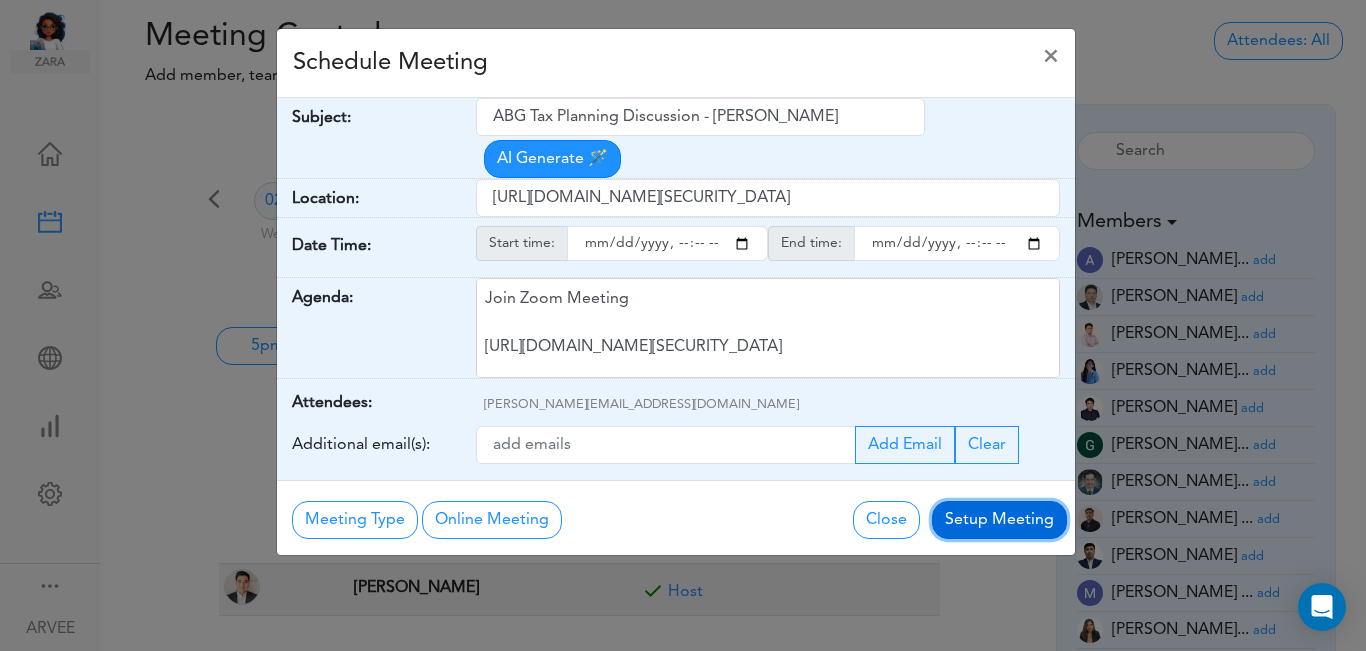 click on "Setup Meeting" at bounding box center (999, 520) 